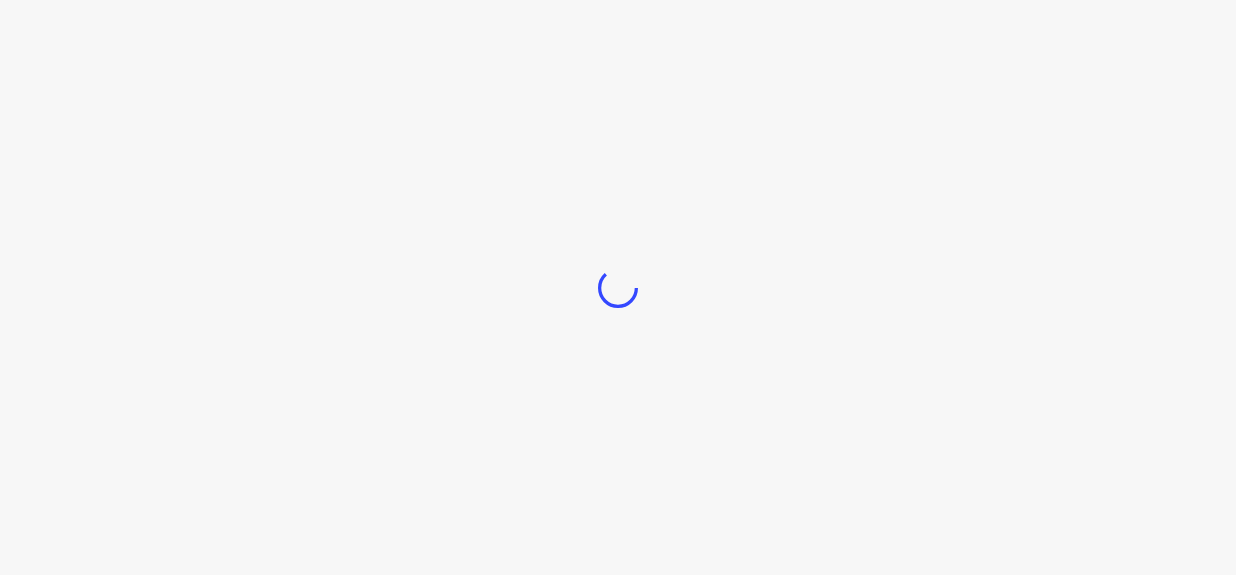 scroll, scrollTop: 0, scrollLeft: 0, axis: both 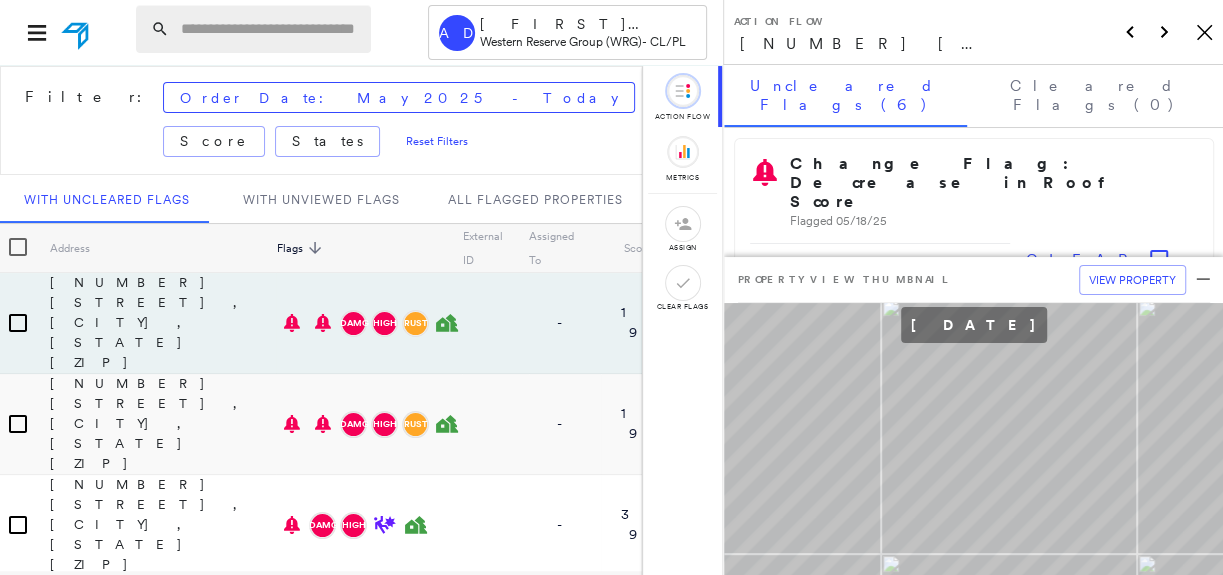 click at bounding box center [270, 29] 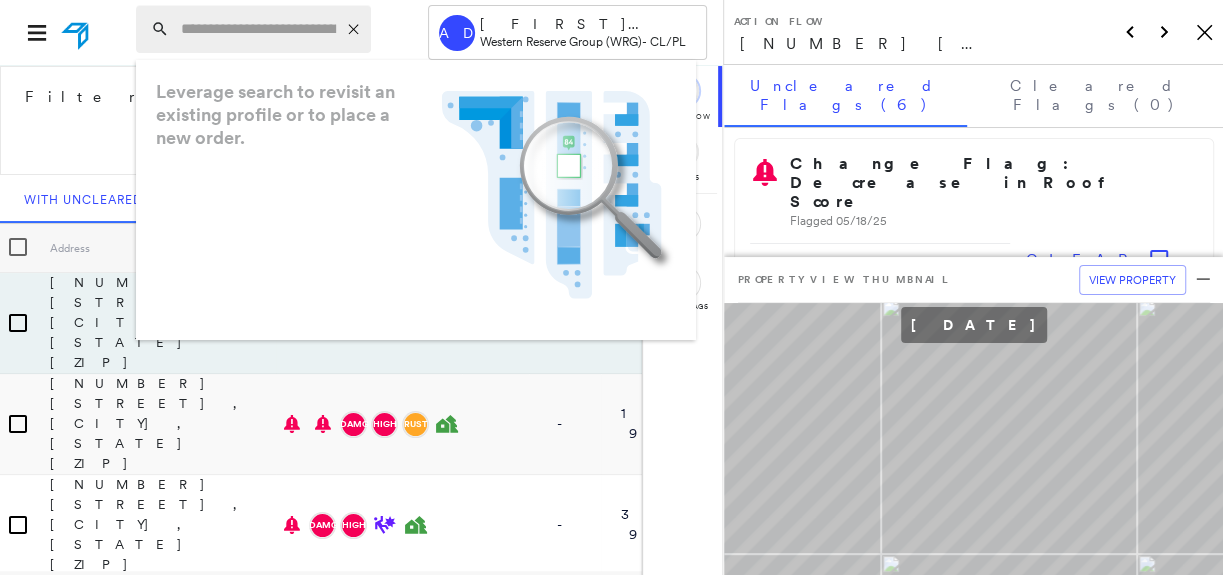 click at bounding box center [258, 29] 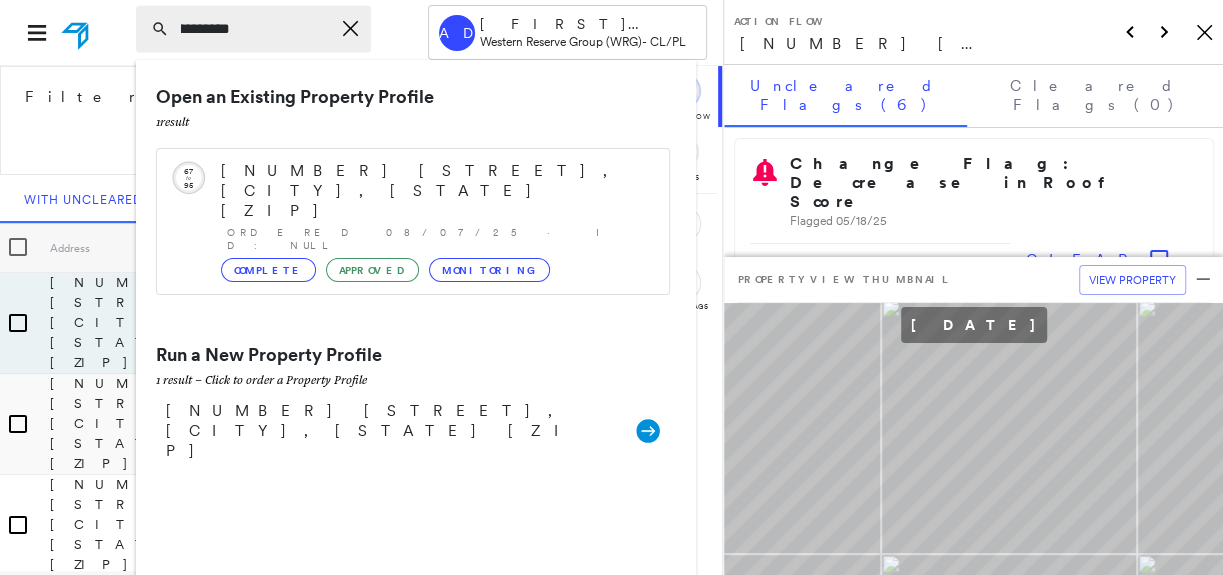 scroll, scrollTop: 0, scrollLeft: 73, axis: horizontal 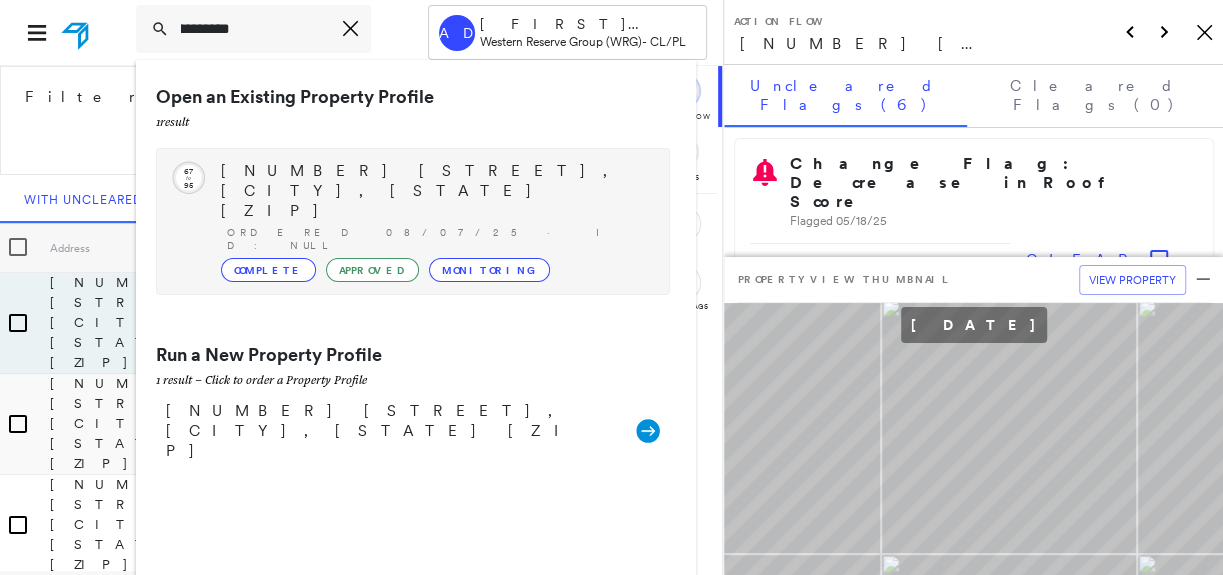 type on "**********" 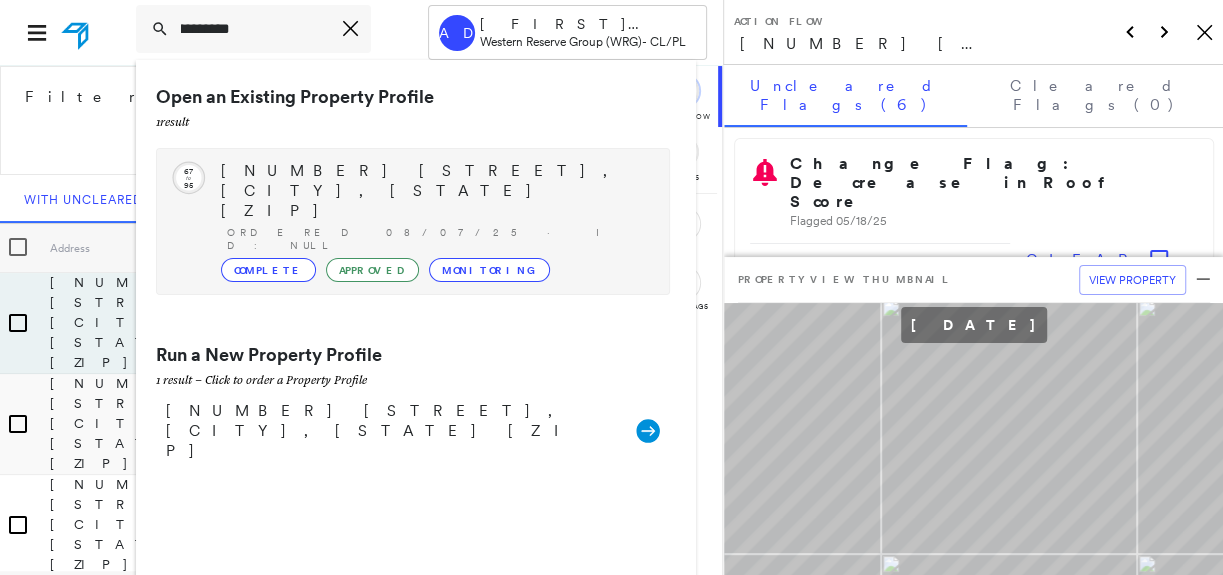click on "[NUMBER] [STREET], [CITY], [STATE] [ZIP]" at bounding box center (435, 191) 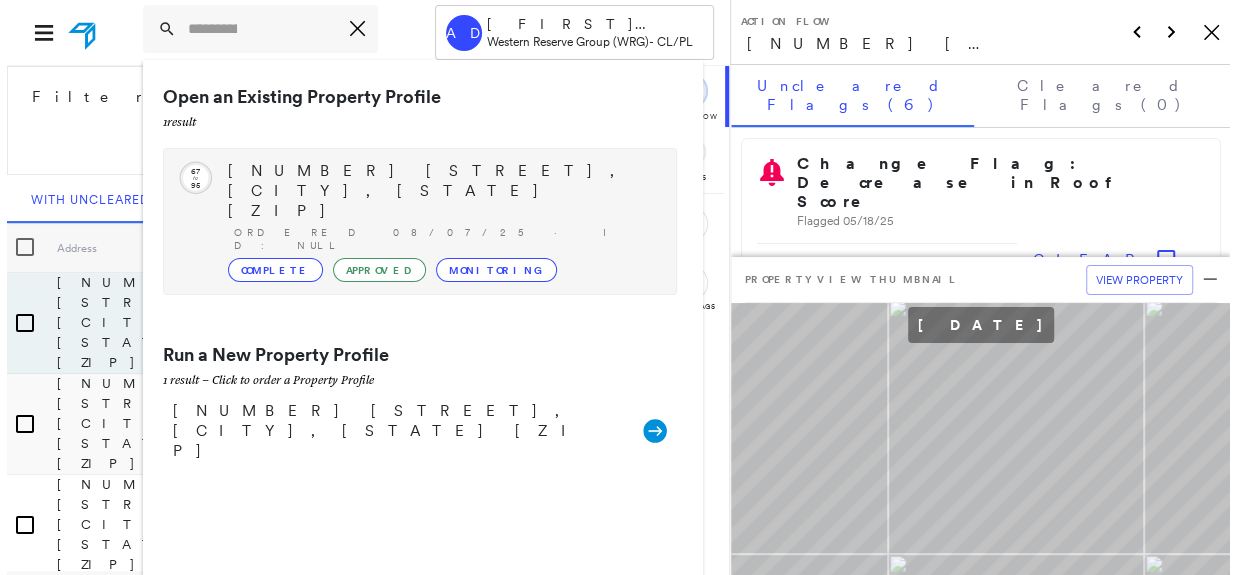 scroll, scrollTop: 0, scrollLeft: 0, axis: both 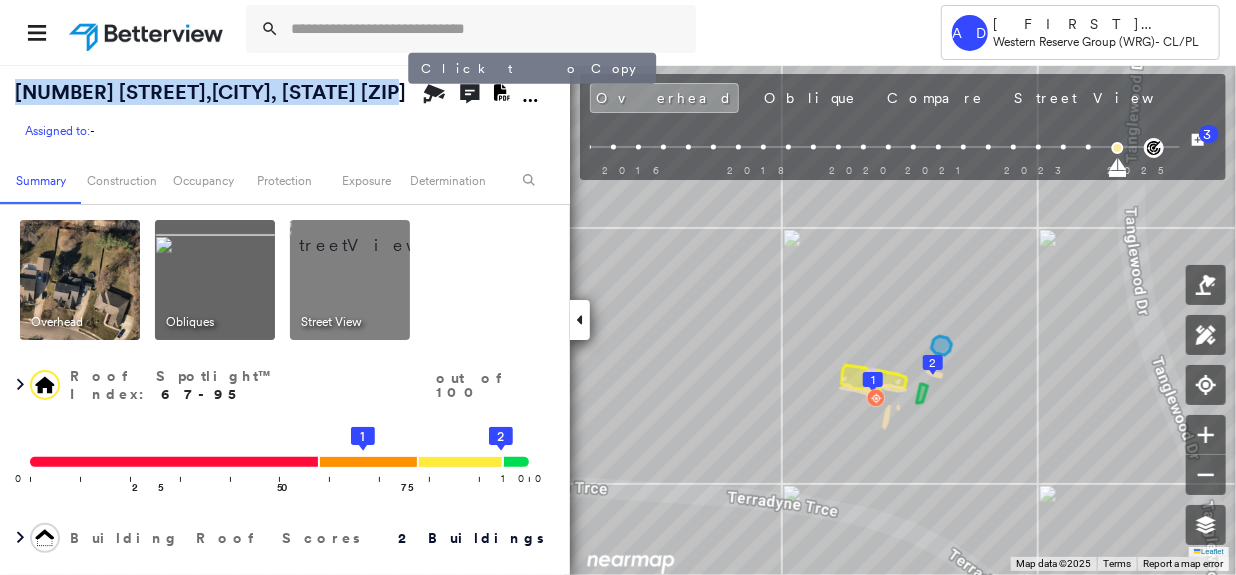 drag, startPoint x: 14, startPoint y: 87, endPoint x: 406, endPoint y: 98, distance: 392.1543 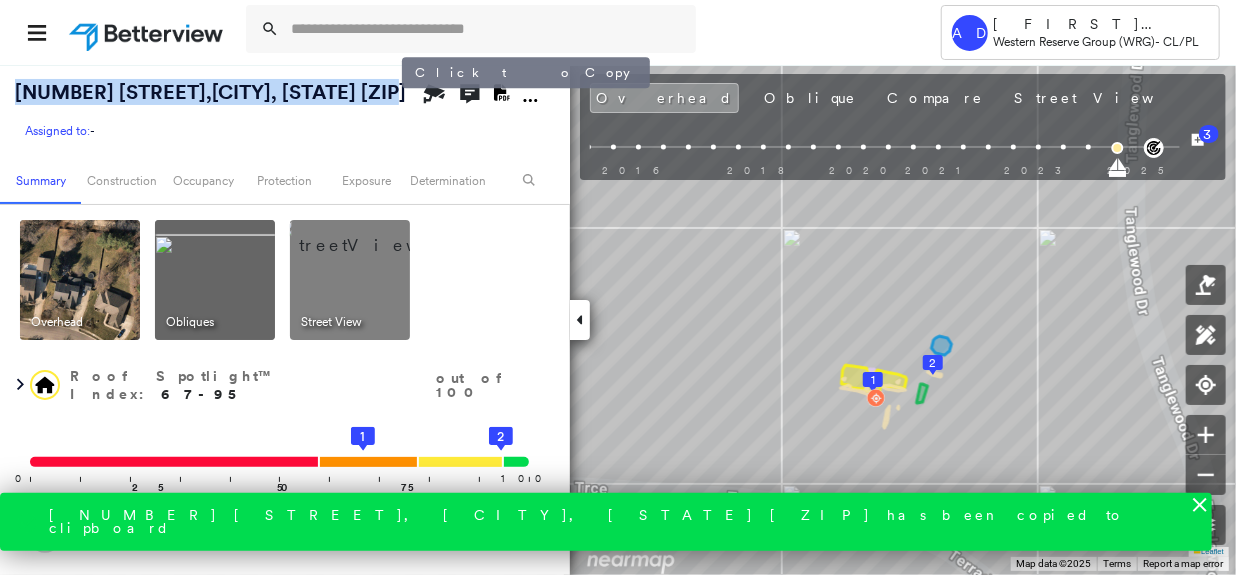 copy on "[NUMBER] [STREET], [CITY], [STATE] [ZIP]" 